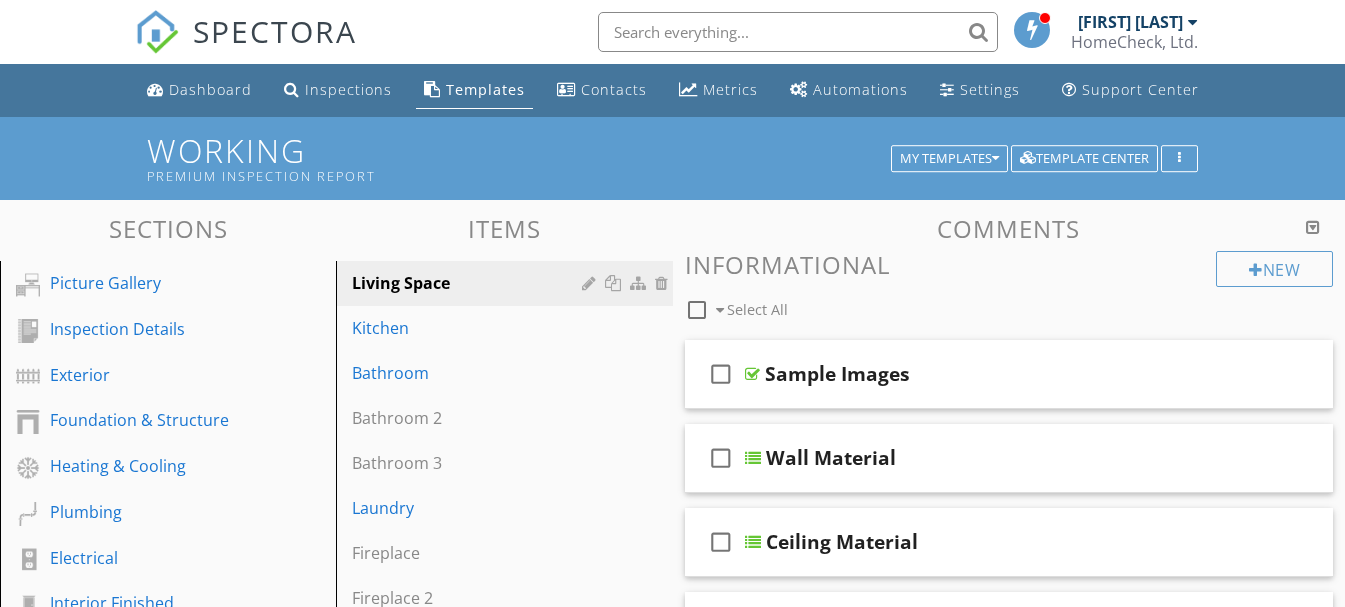 scroll, scrollTop: 300, scrollLeft: 0, axis: vertical 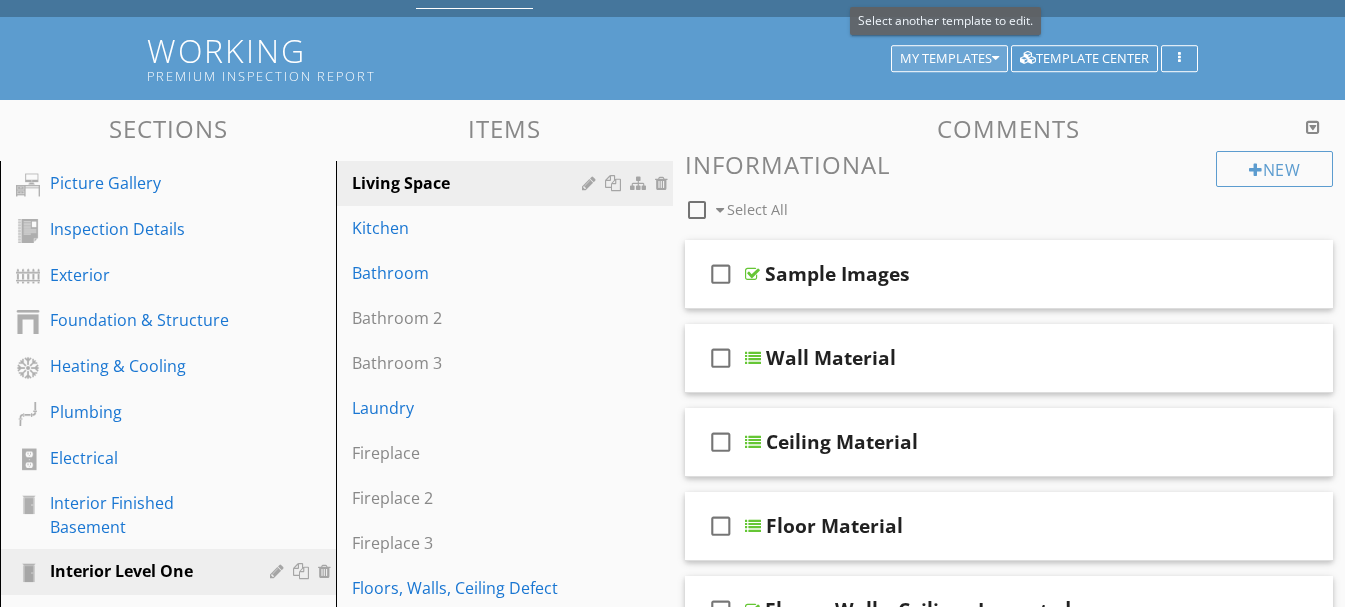 click on "My Templates" at bounding box center (949, 59) 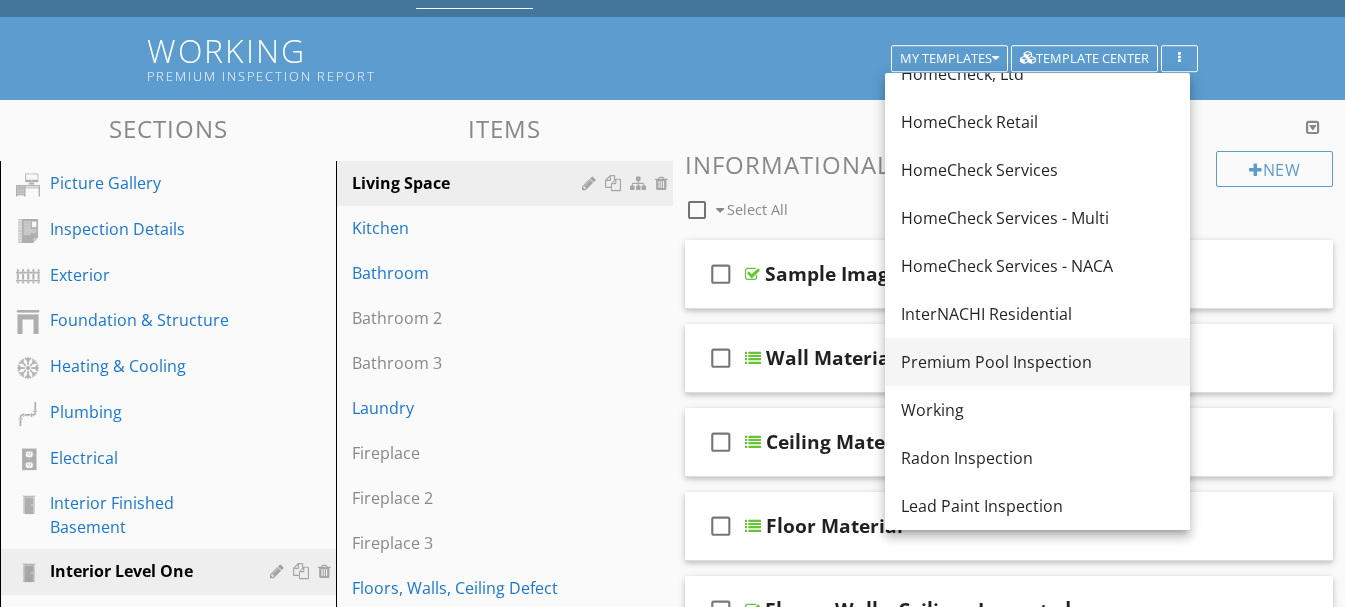 scroll, scrollTop: 0, scrollLeft: 0, axis: both 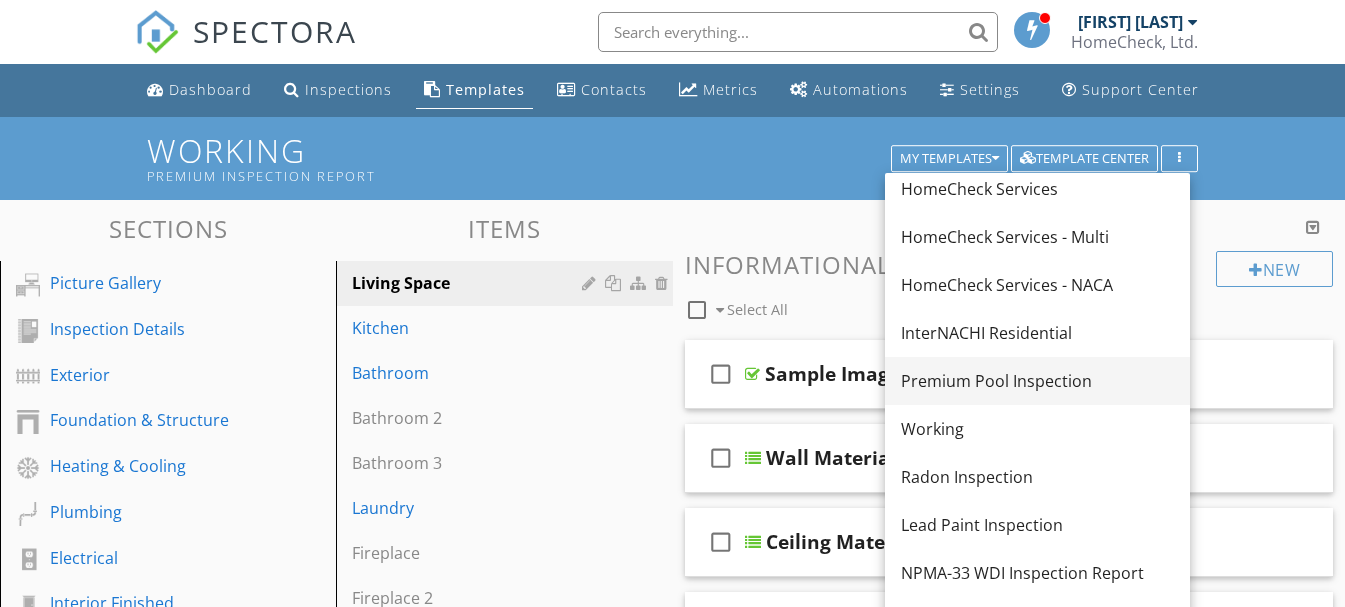 click on "Premium Pool Inspection" at bounding box center (1037, 381) 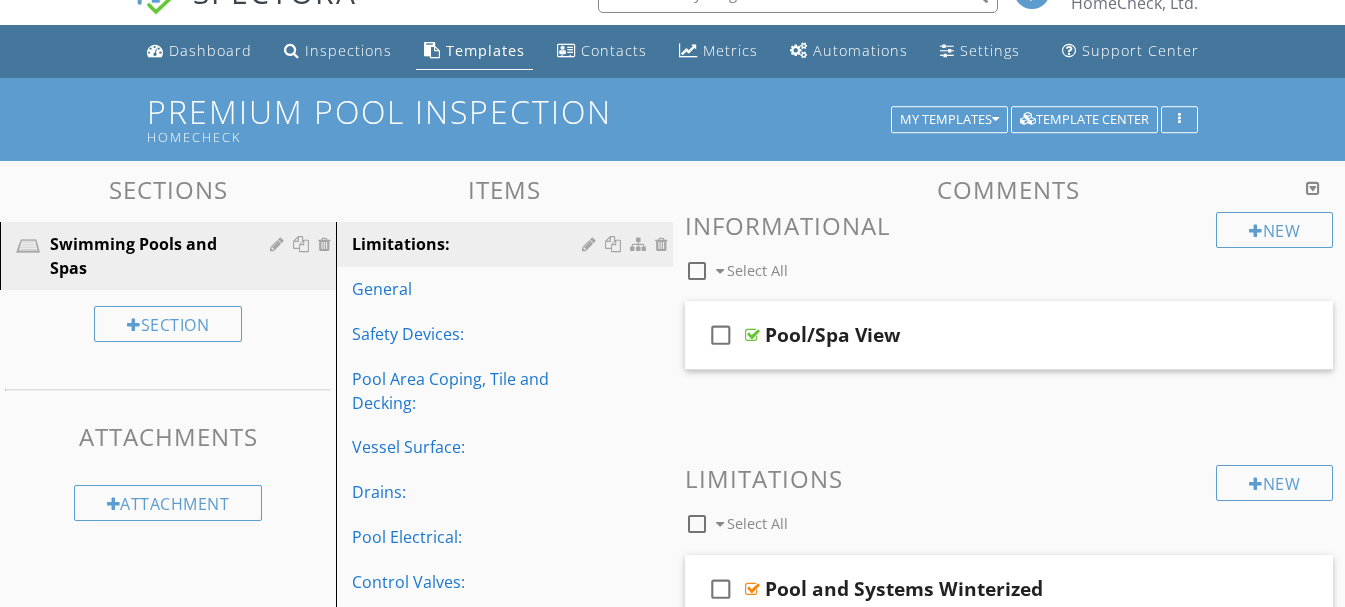 scroll, scrollTop: 0, scrollLeft: 0, axis: both 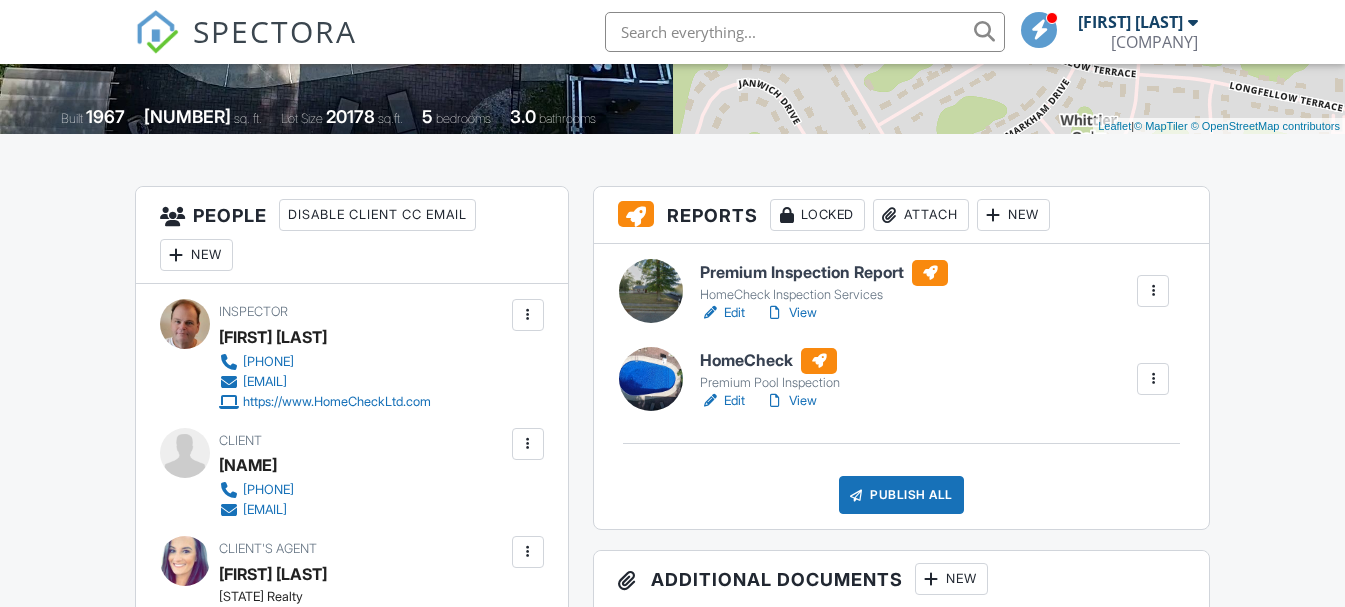 click on "HomeCheck" at bounding box center (770, 361) 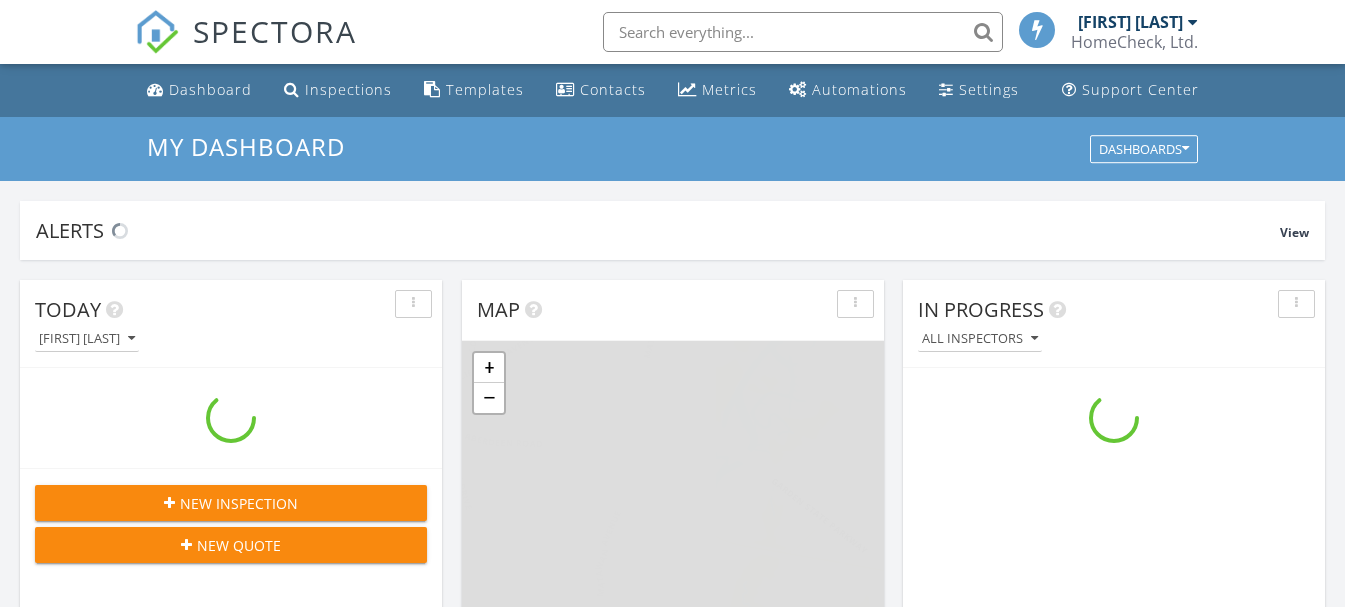 scroll, scrollTop: 0, scrollLeft: 0, axis: both 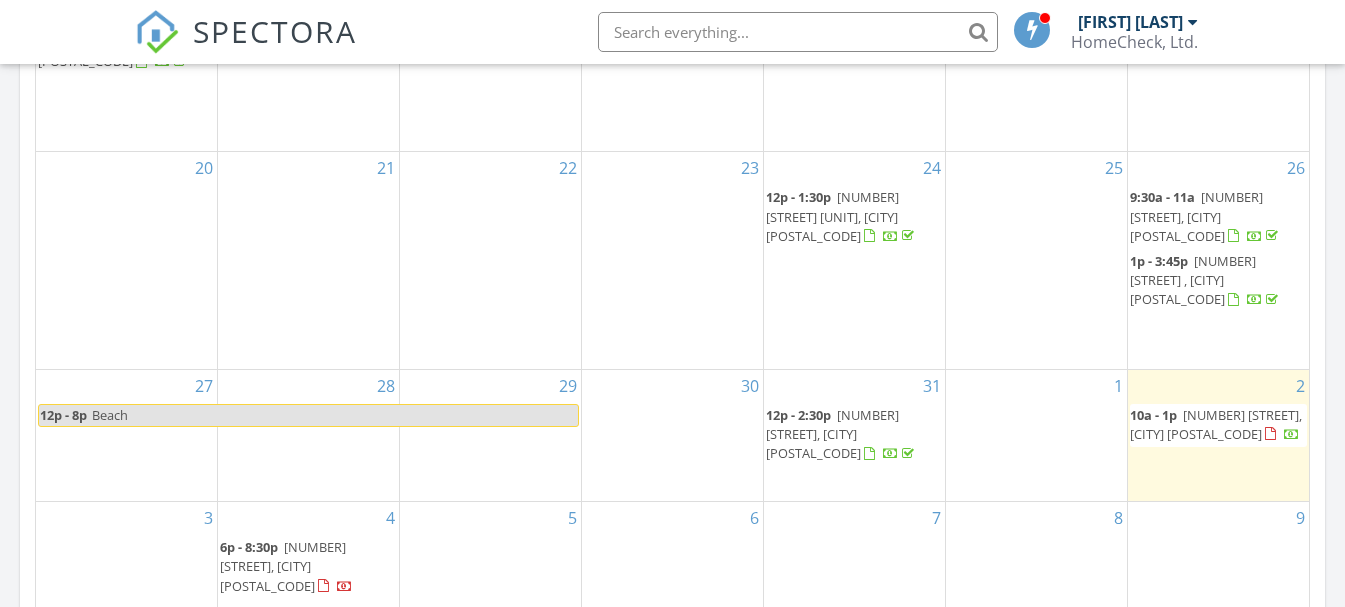 click on "4 Whitman Rd, Marlboro Township 07751" at bounding box center (1216, 424) 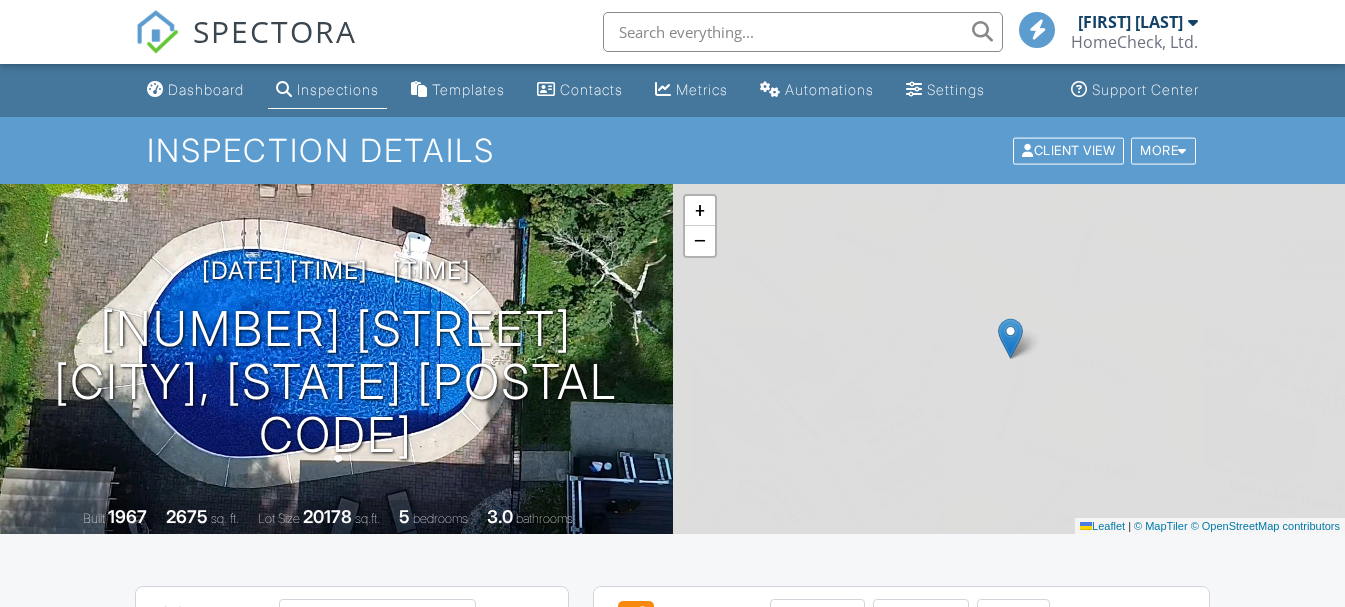 scroll, scrollTop: 0, scrollLeft: 0, axis: both 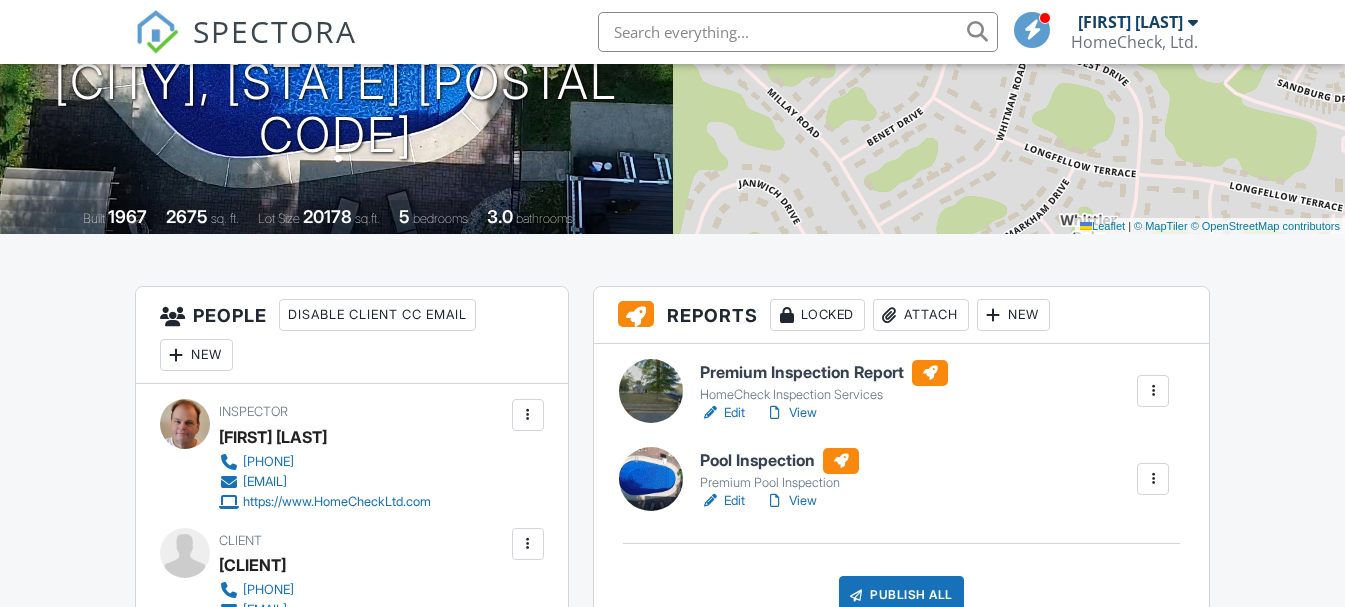 click on "New" at bounding box center (1013, 315) 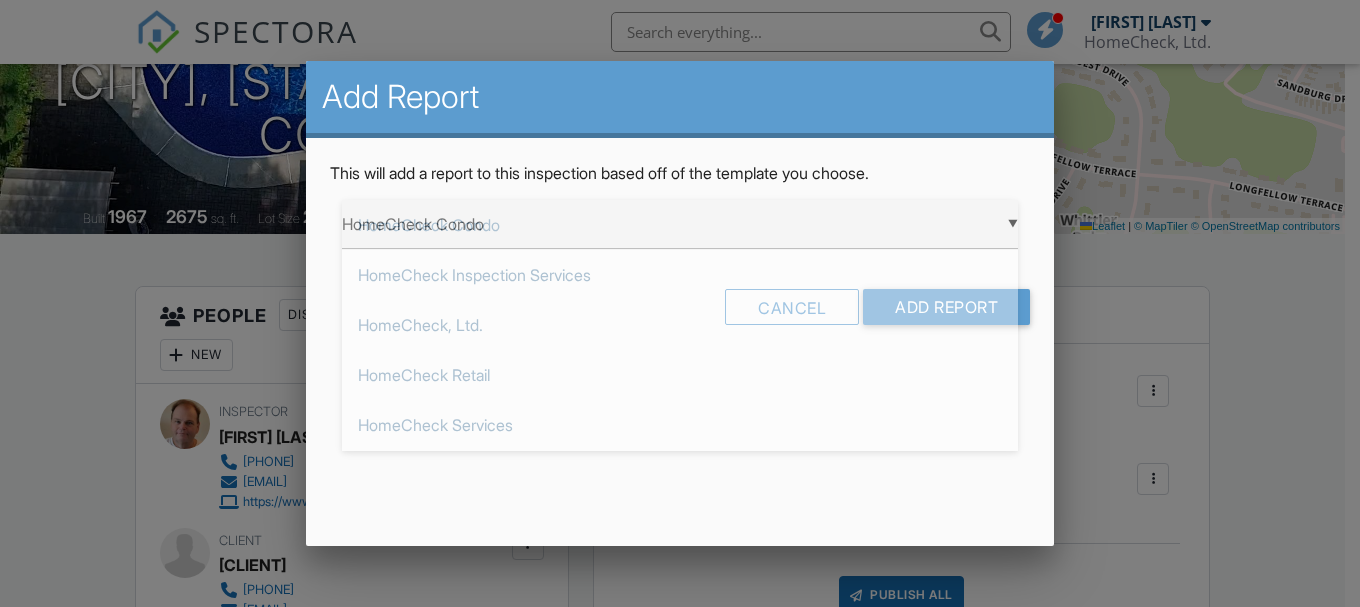 click on "▼ HomeCheck Condo HomeCheck Condo  HomeCheck Inspection Services HomeCheck, Ltd HomeCheck Retail HomeCheck Services HomeCheck Services - Multi HomeCheck Services - NACA InterNACHI Residential  Premium Pool Inspection Working Radon Inspection Lead Paint Inspection NPMA-33 WDI Inspection Report Roof Sewer Main Lateral Video Inspection Structure/Basement Tank Sweep HomeCheck Condo
HomeCheck Inspection Services
HomeCheck, Ltd
HomeCheck Retail
HomeCheck Services
HomeCheck Services - Multi
HomeCheck Services - NACA
InterNACHI Residential
Premium Pool Inspection
Working
Radon Inspection
Lead Paint Inspection
NPMA-33 WDI Inspection Report
Roof
Sewer Main Lateral Video Inspection
Structure/Basement
Tank Sweep" at bounding box center (680, 224) 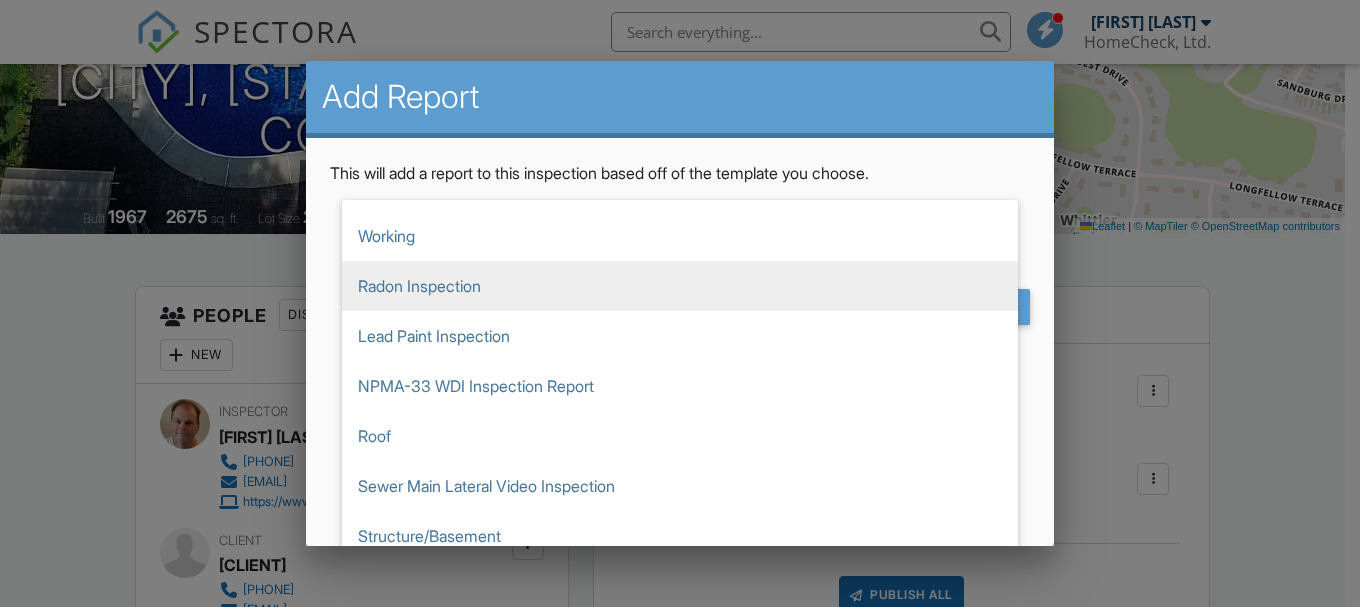 scroll, scrollTop: 443, scrollLeft: 0, axis: vertical 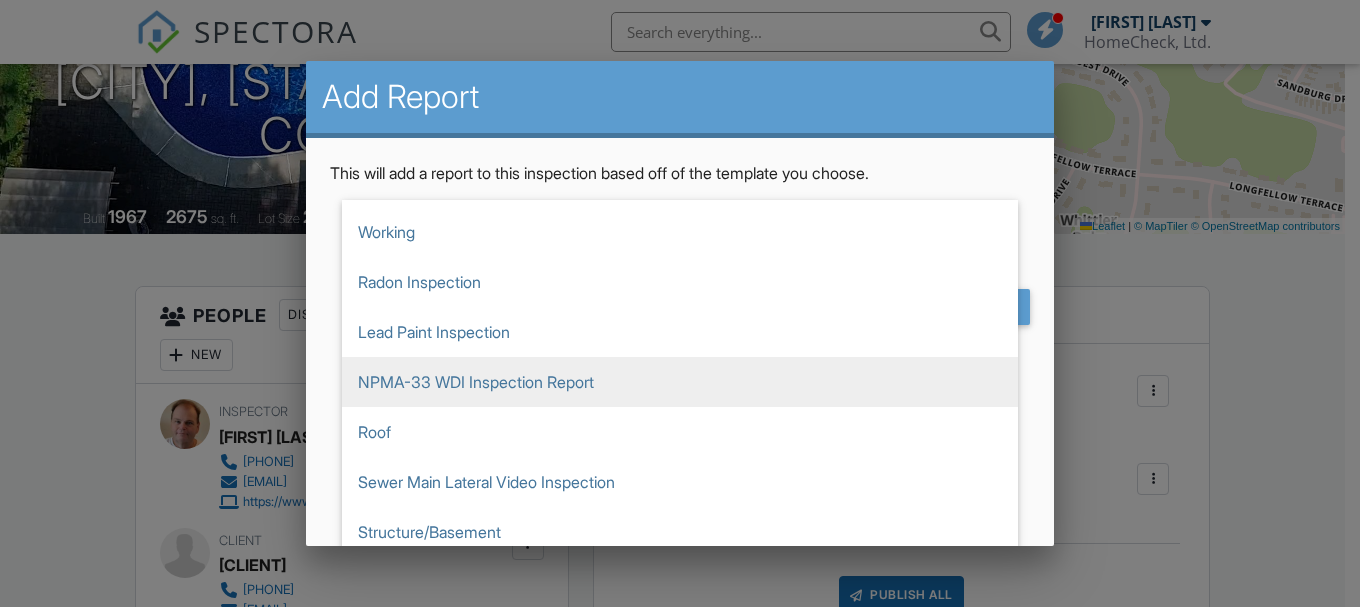 click on "NPMA-33 WDI Inspection Report" at bounding box center (680, 382) 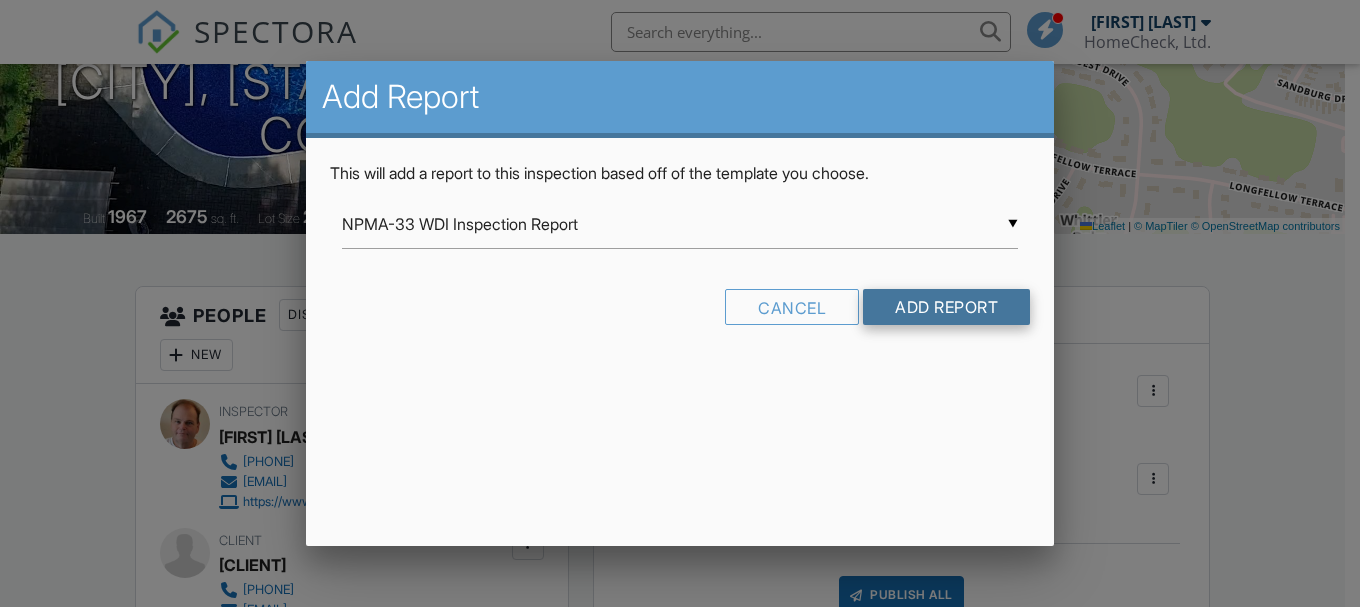click on "Add Report" at bounding box center [946, 307] 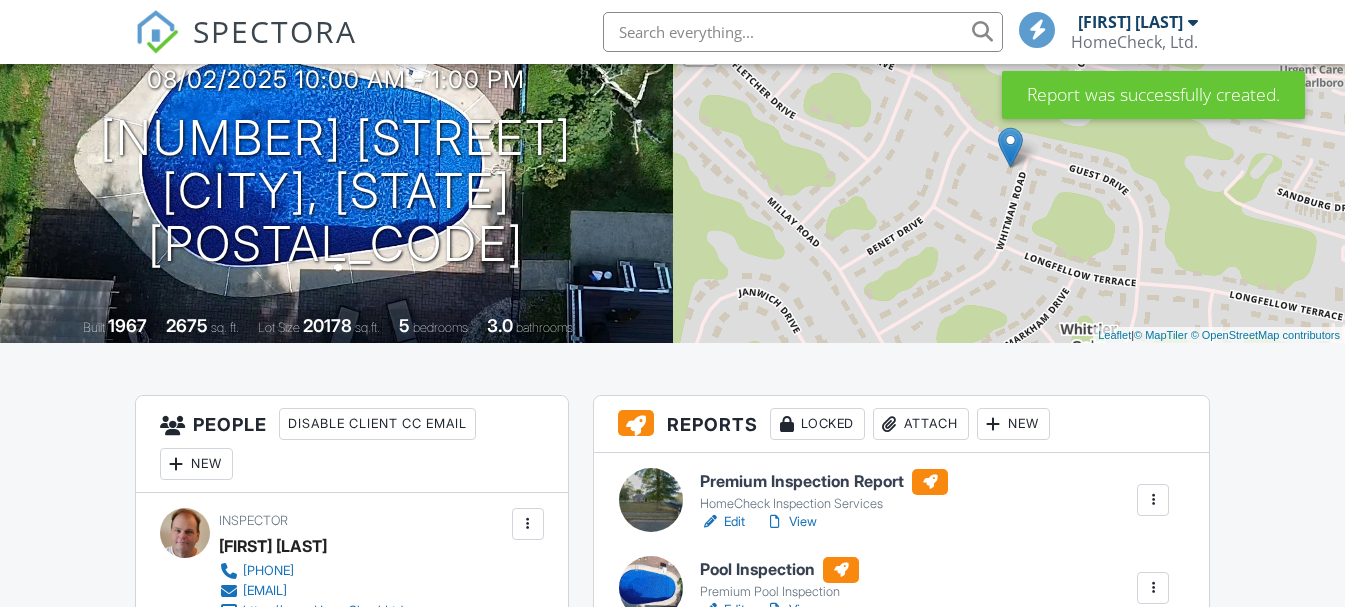 scroll, scrollTop: 400, scrollLeft: 0, axis: vertical 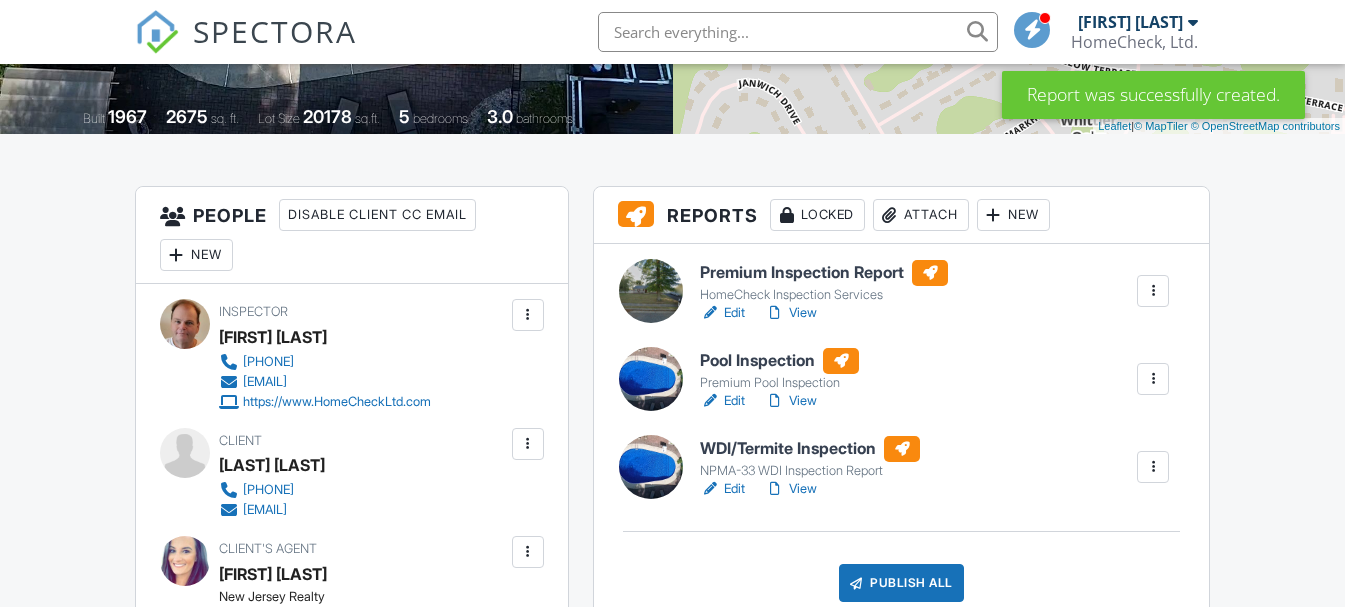 click on "Edit" at bounding box center (722, 489) 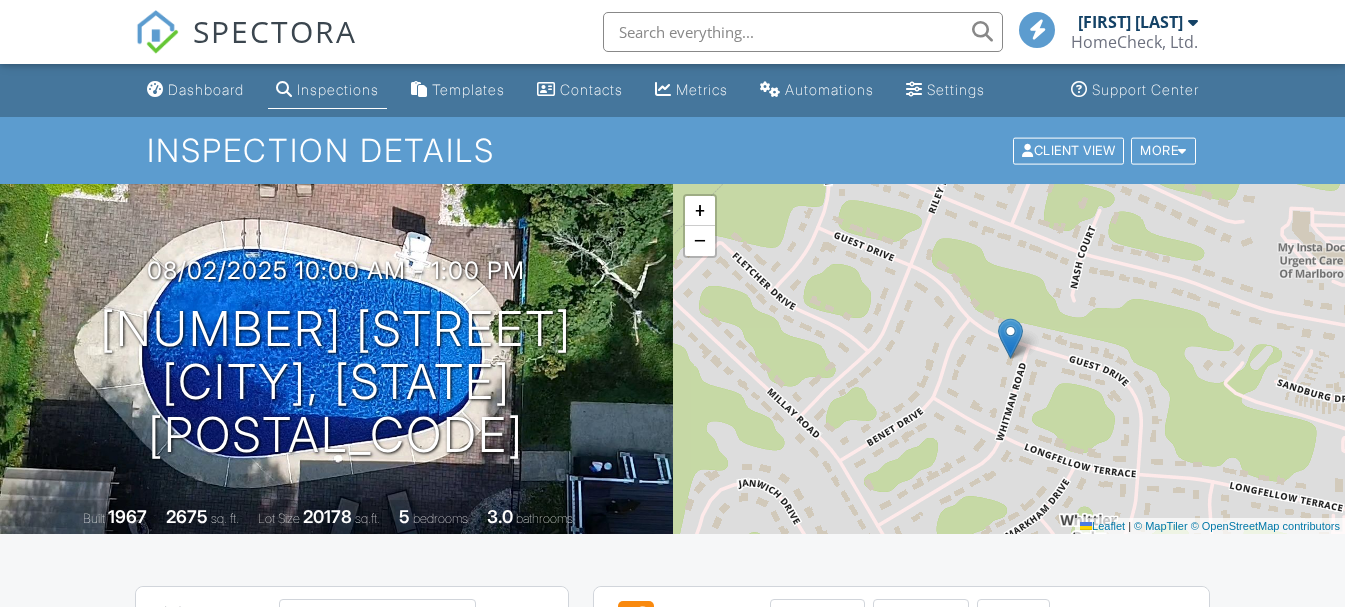 scroll, scrollTop: 0, scrollLeft: 0, axis: both 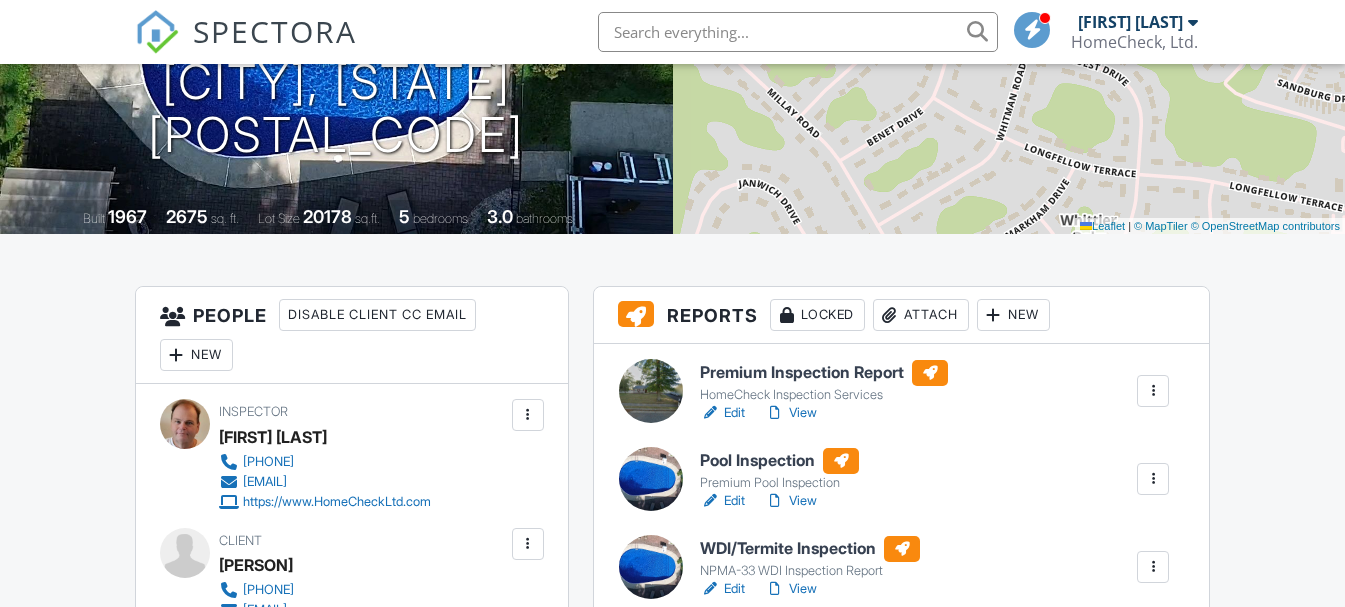 click at bounding box center (651, 391) 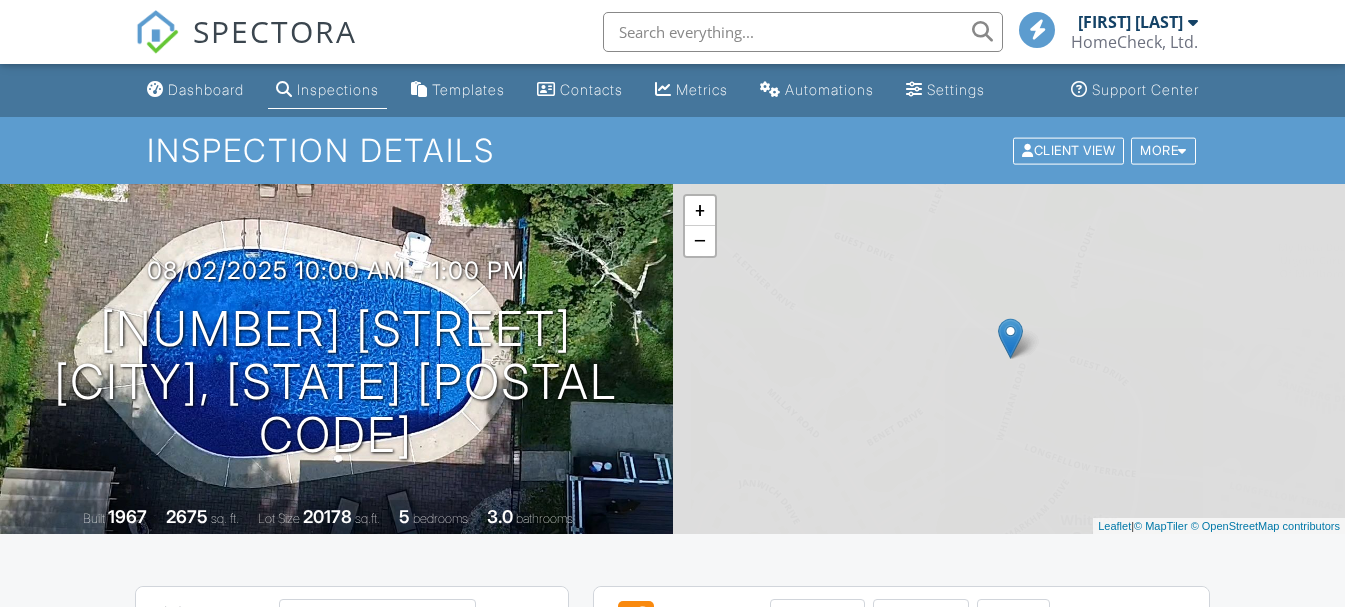 scroll, scrollTop: 0, scrollLeft: 0, axis: both 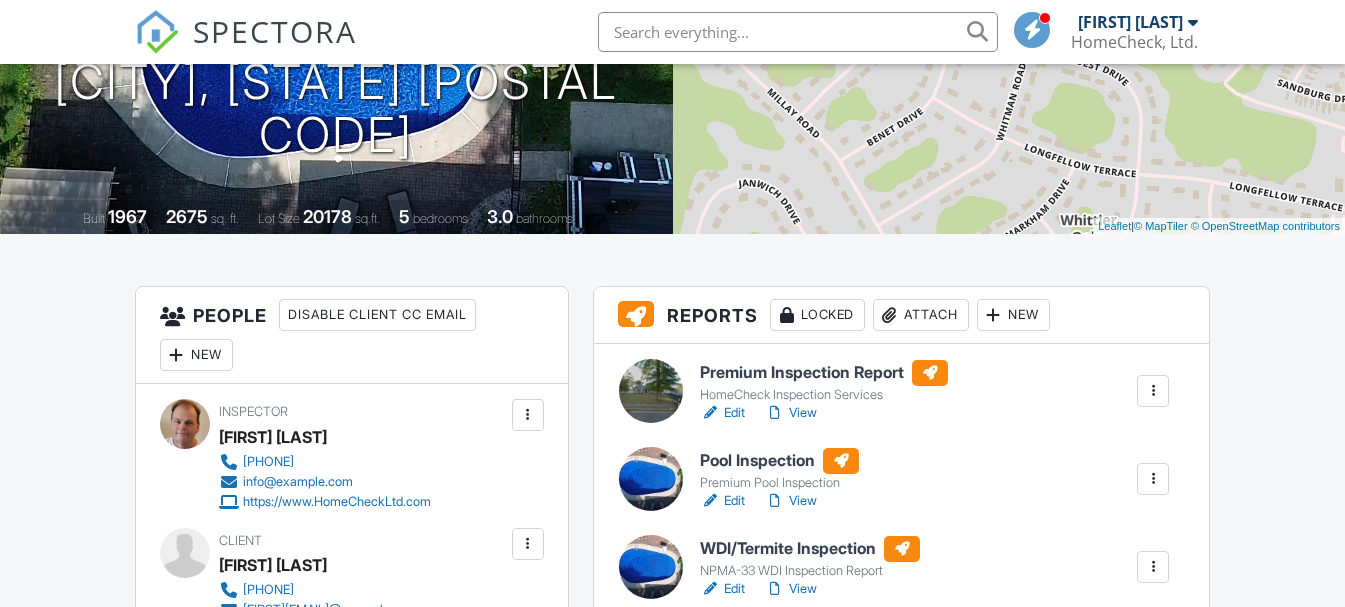 click on "Edit" at bounding box center (722, 413) 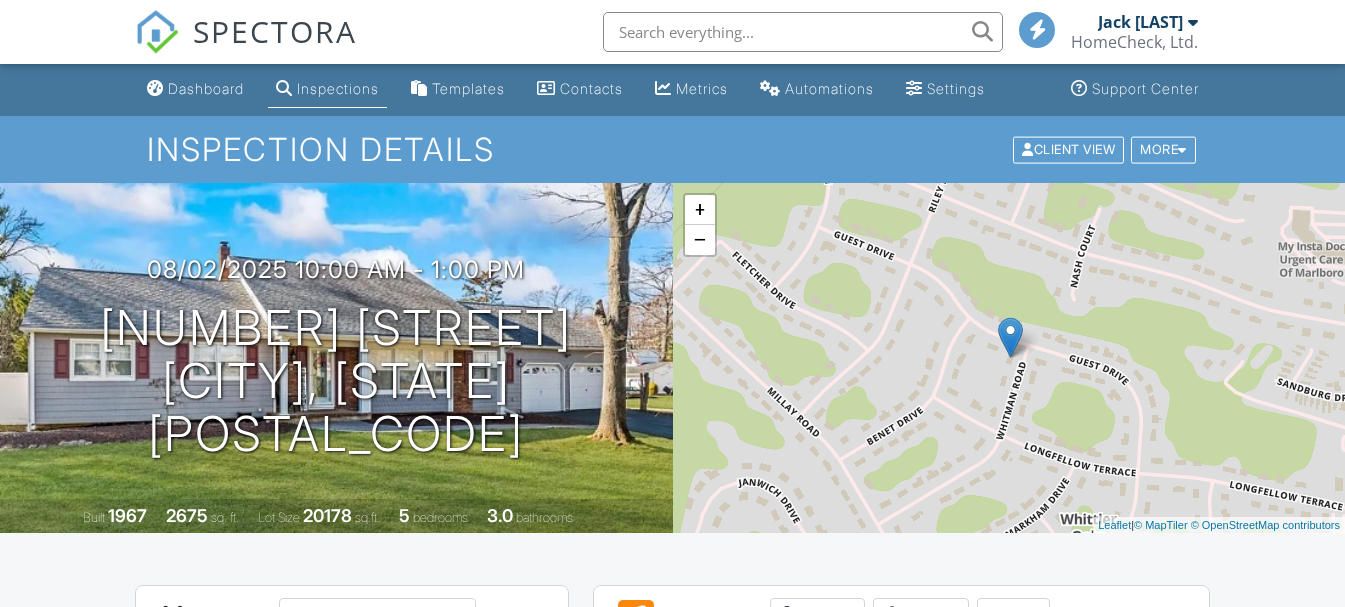 scroll, scrollTop: 300, scrollLeft: 0, axis: vertical 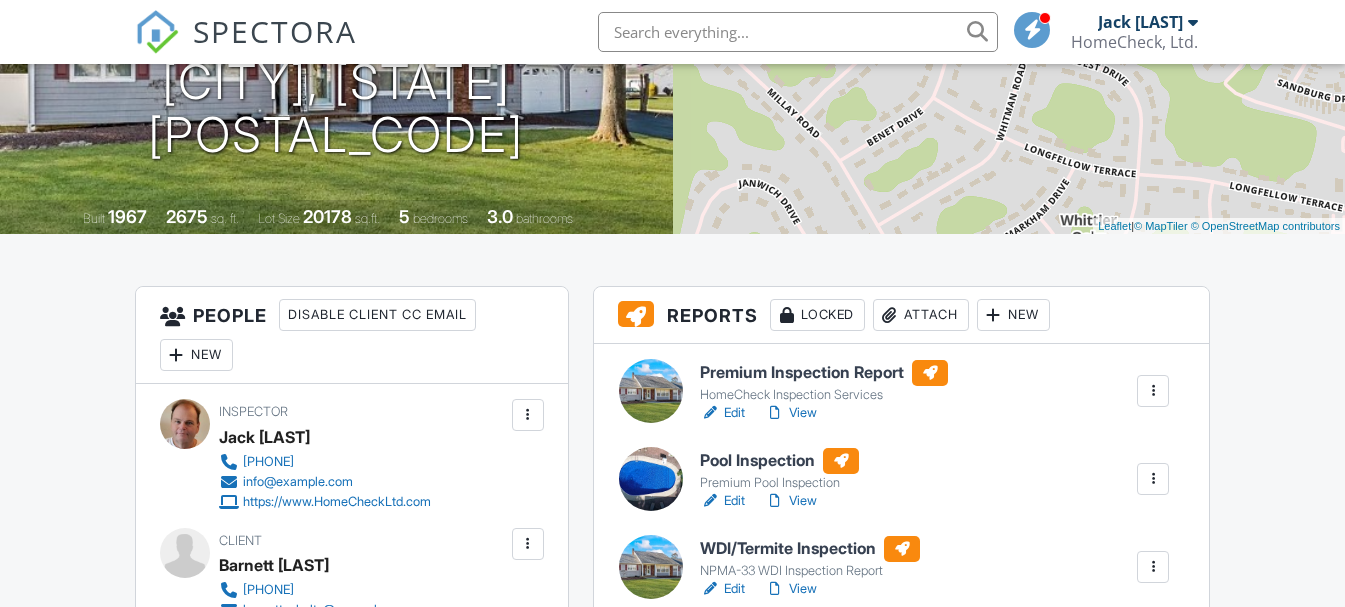 click on "Edit" at bounding box center (722, 413) 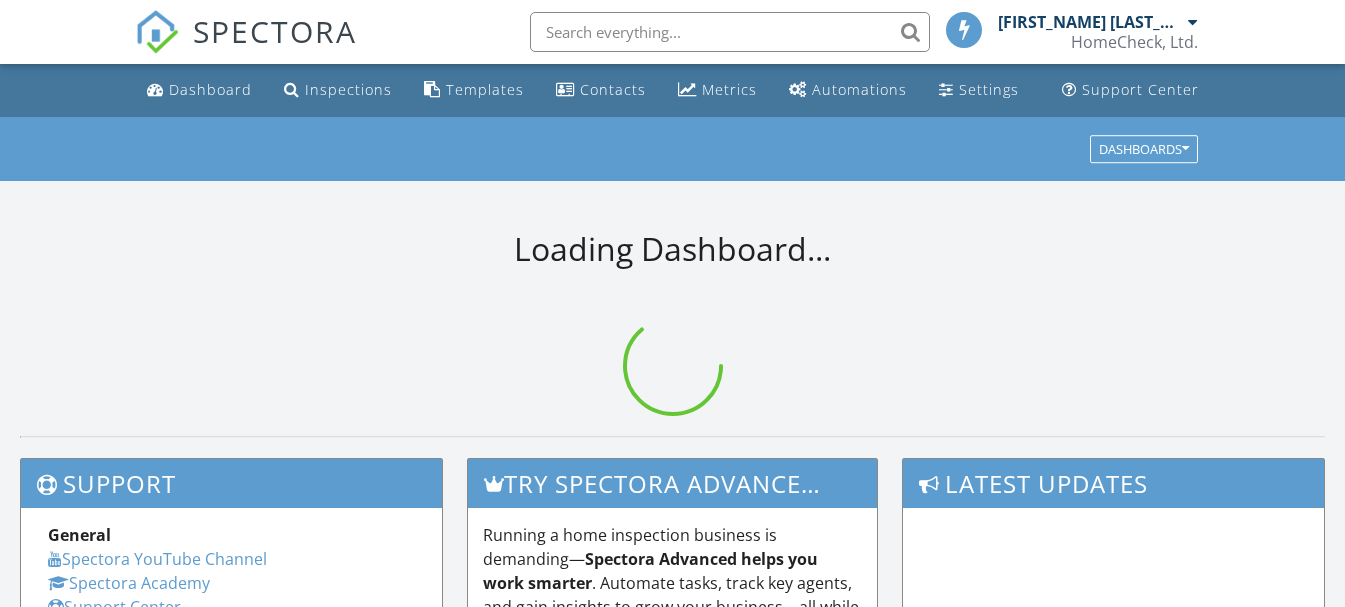 scroll, scrollTop: 0, scrollLeft: 0, axis: both 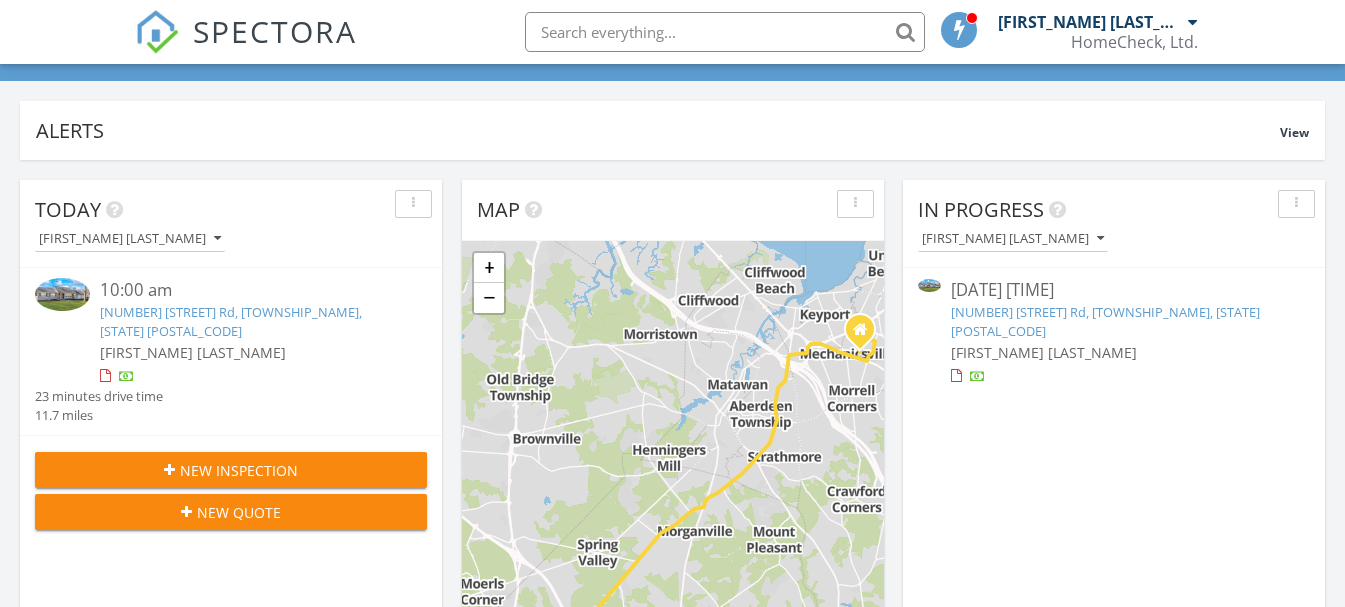 click on "[NUMBER] [STREET] Rd, [TOWNSHIP_NAME], [STATE] [POSTAL_CODE]" at bounding box center (1105, 321) 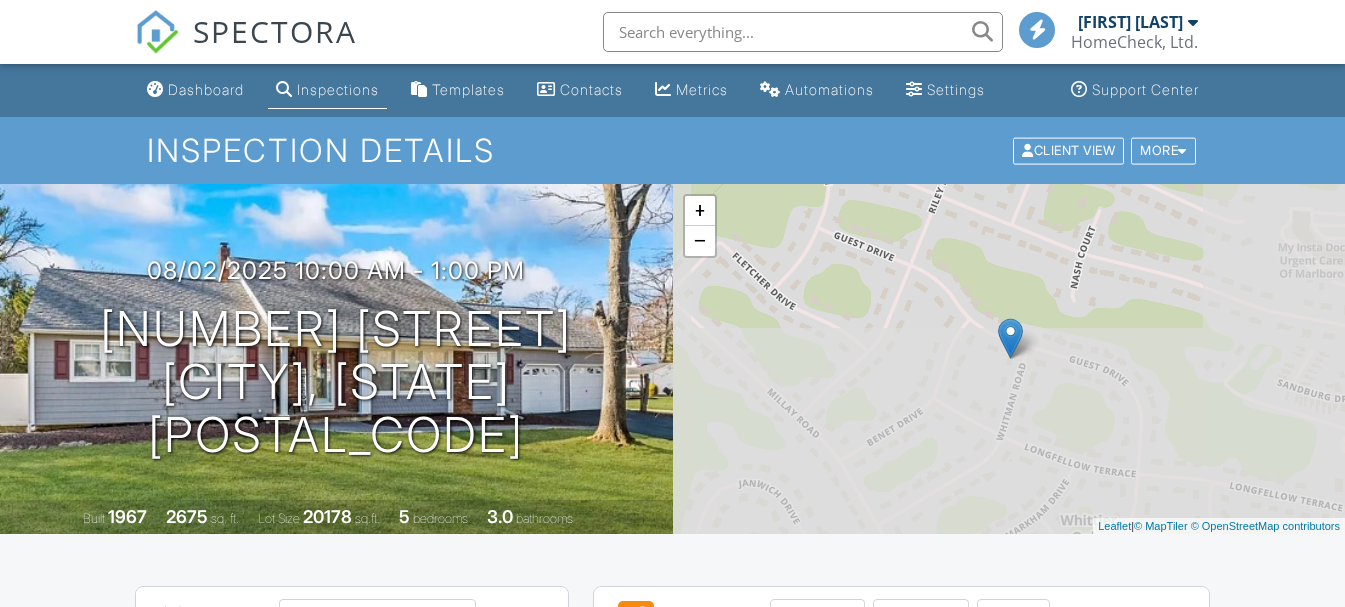 scroll, scrollTop: 36, scrollLeft: 0, axis: vertical 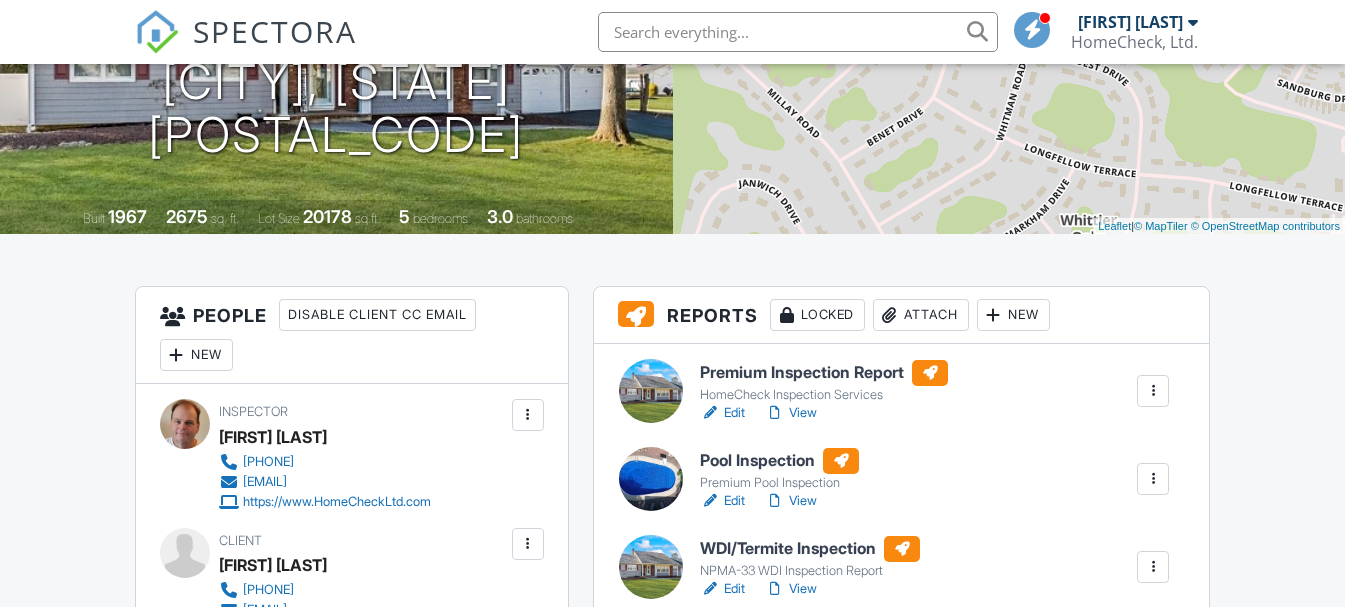 click on "View" at bounding box center (791, 413) 